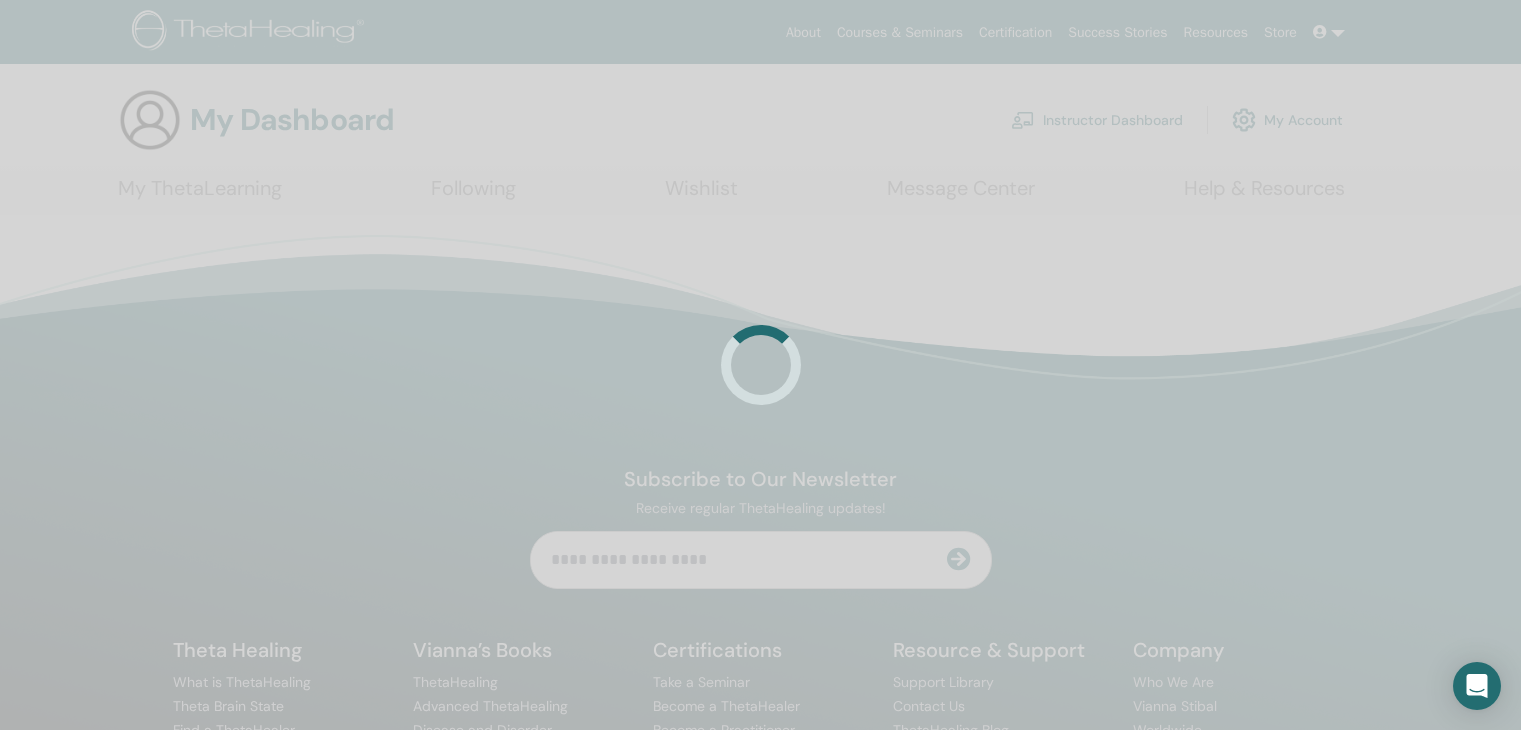 scroll, scrollTop: 0, scrollLeft: 0, axis: both 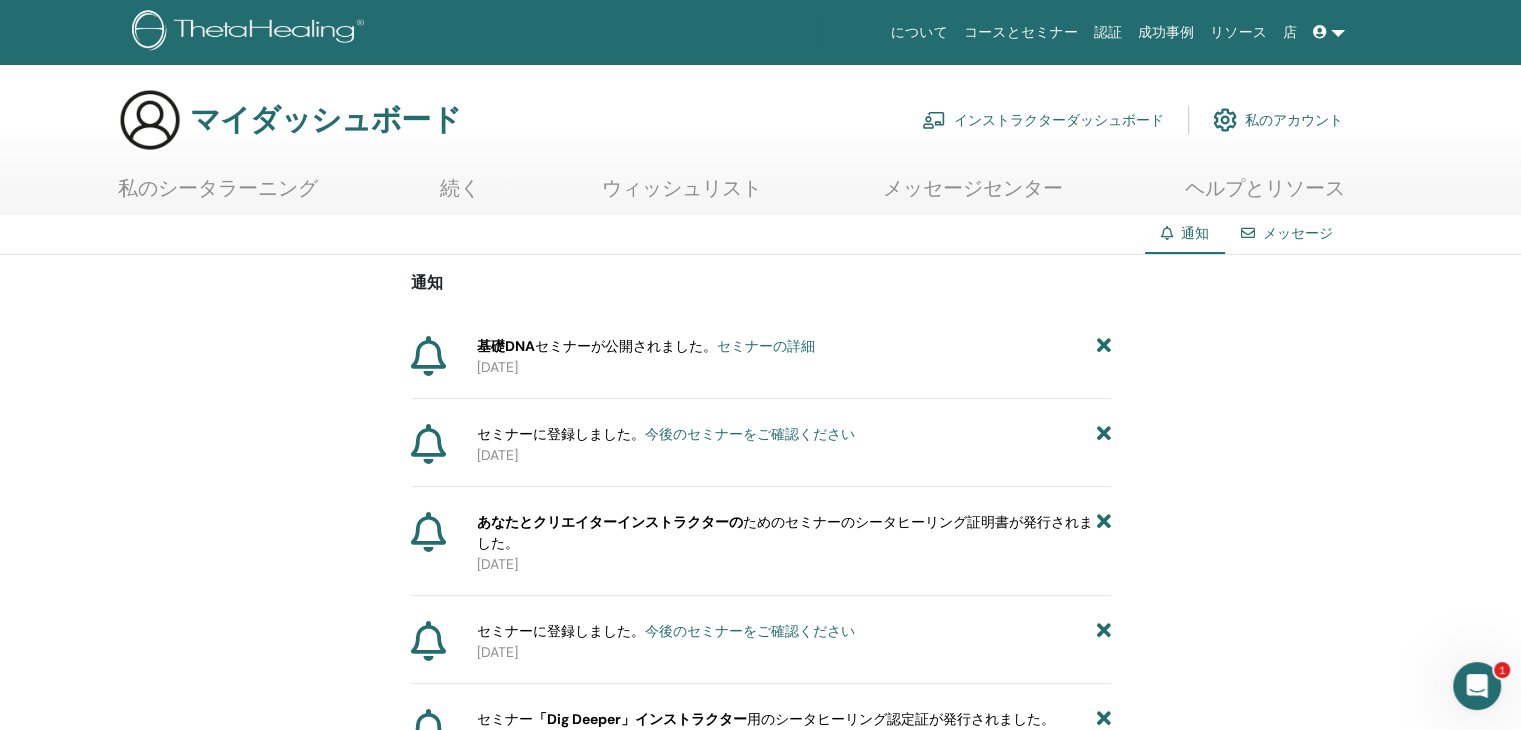 click on "インストラクターダッシュボード" at bounding box center (1059, 121) 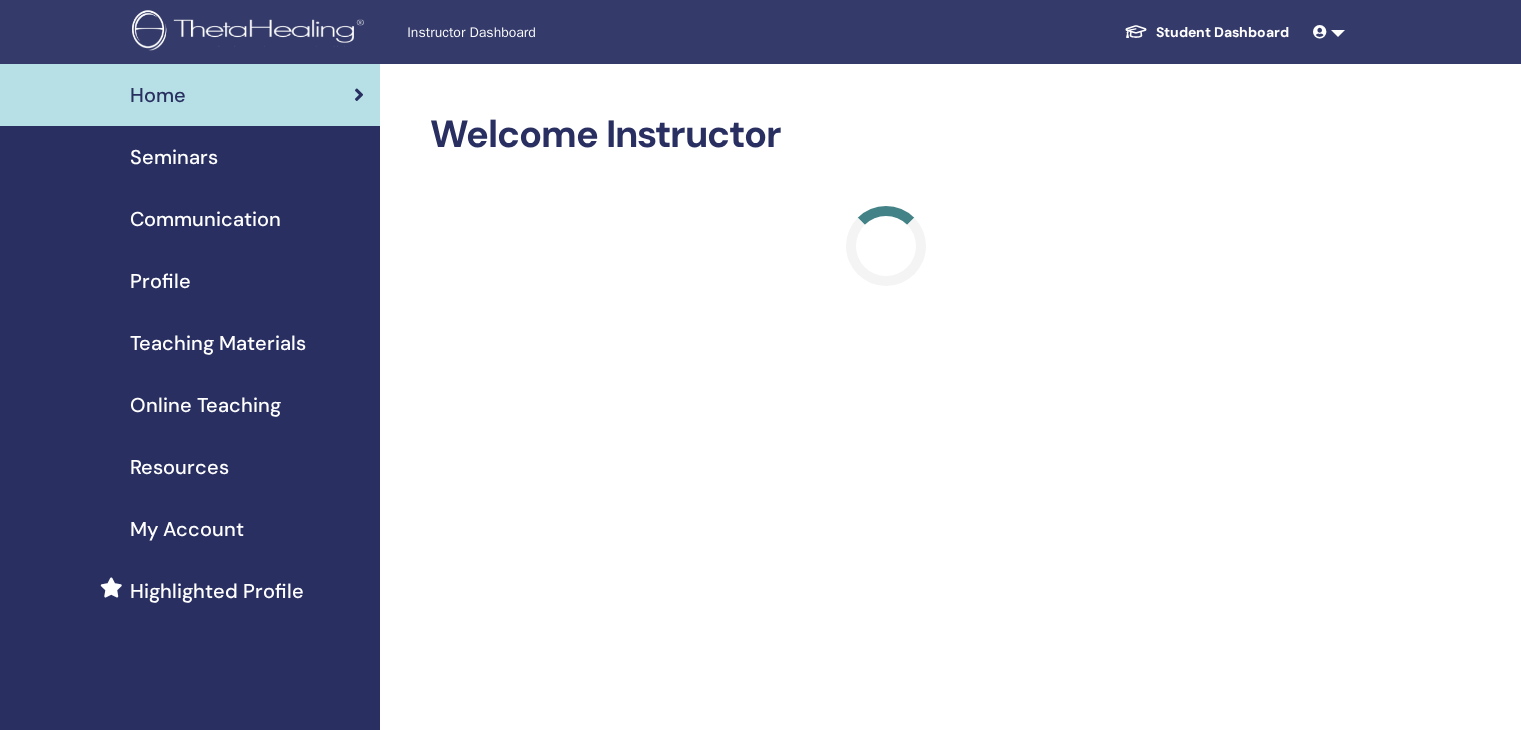 scroll, scrollTop: 0, scrollLeft: 0, axis: both 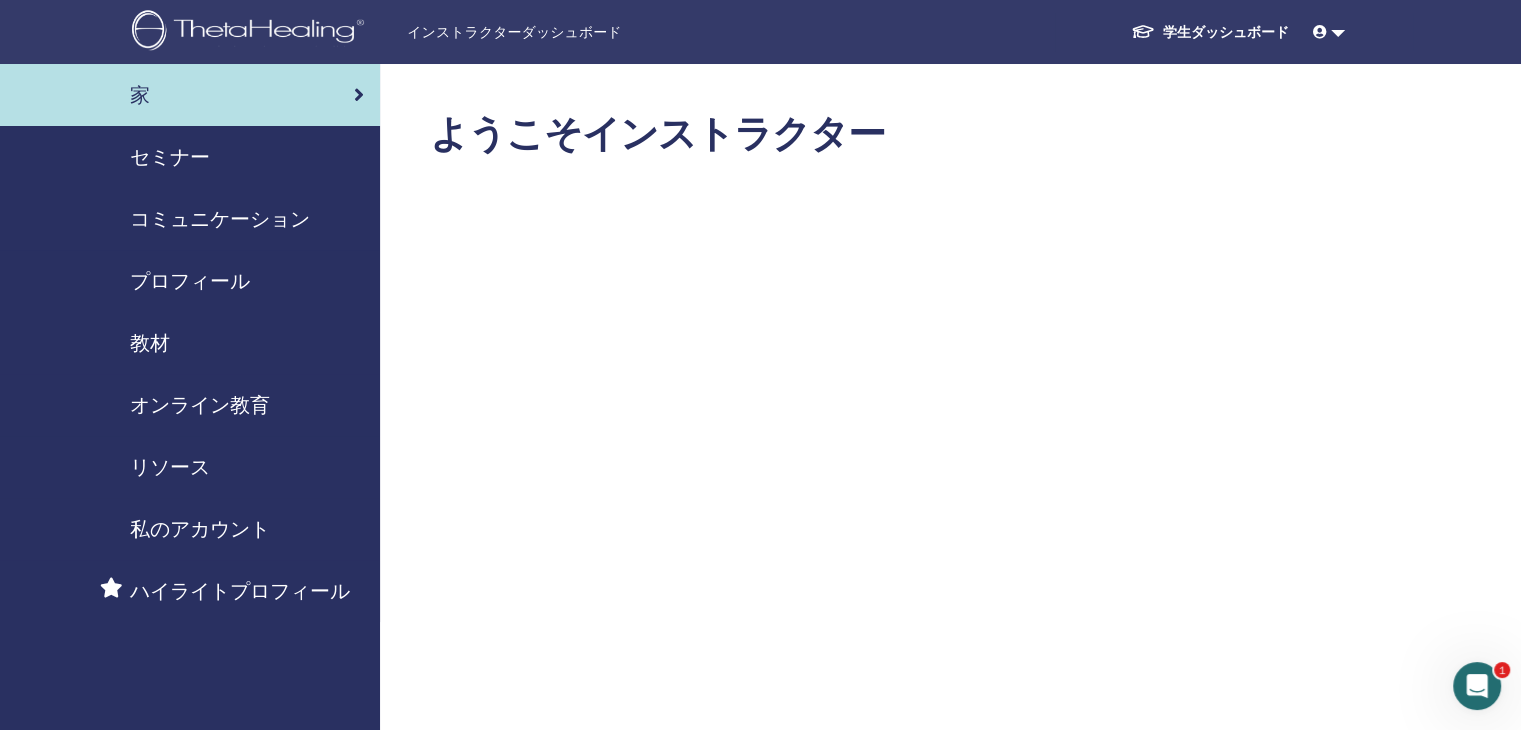 click on "教材" at bounding box center (150, 343) 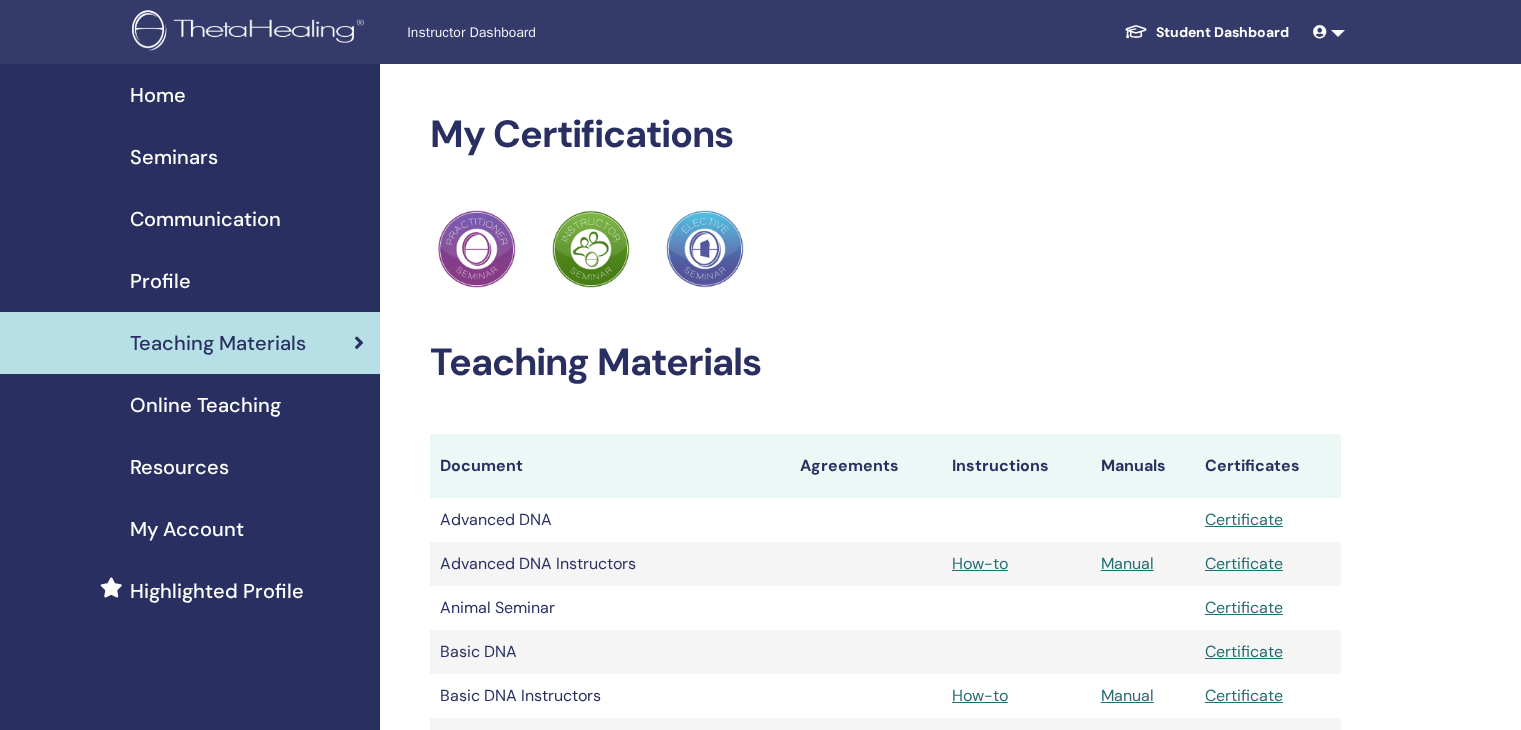 scroll, scrollTop: 0, scrollLeft: 0, axis: both 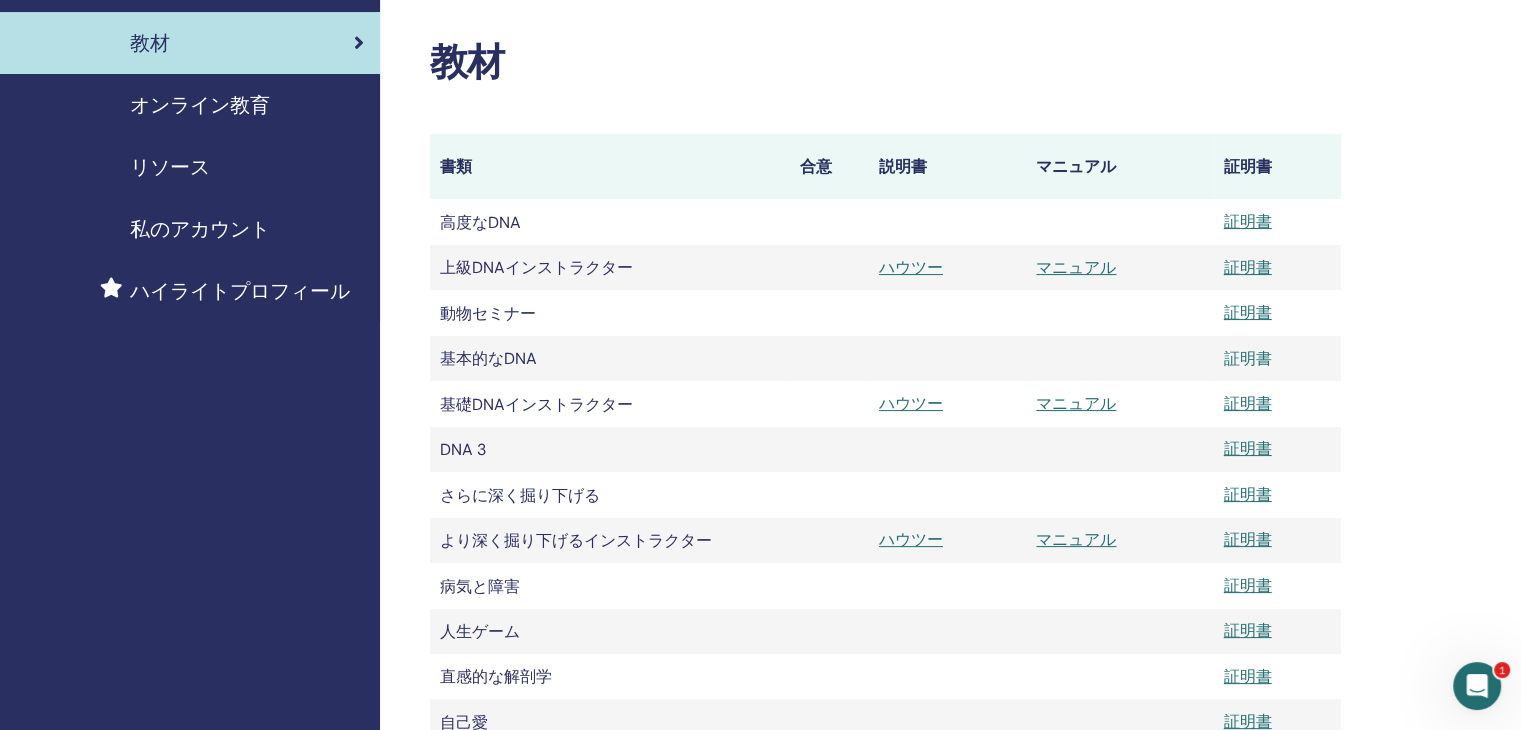 click on "証明書" at bounding box center [1248, 358] 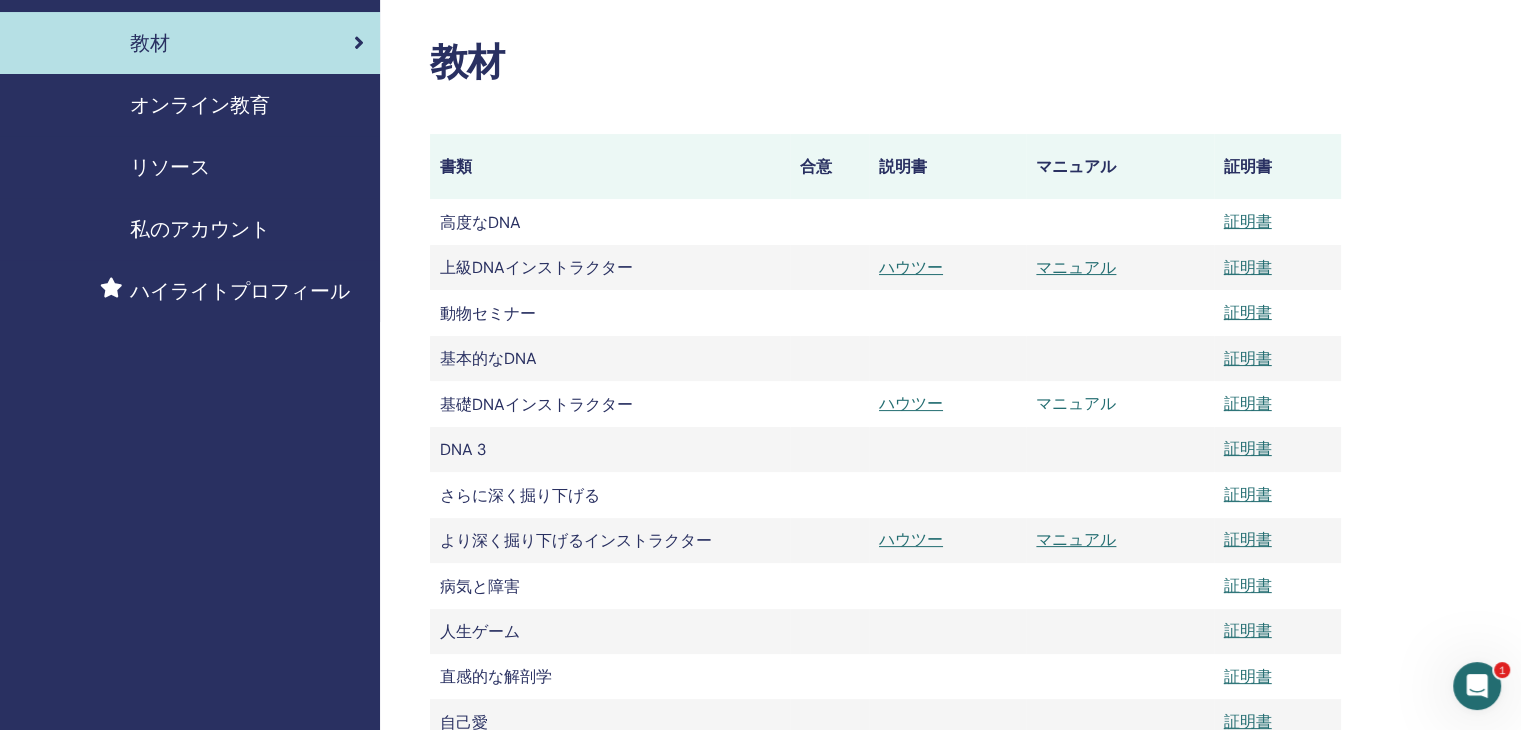 click on "マニュアル" at bounding box center [1076, 403] 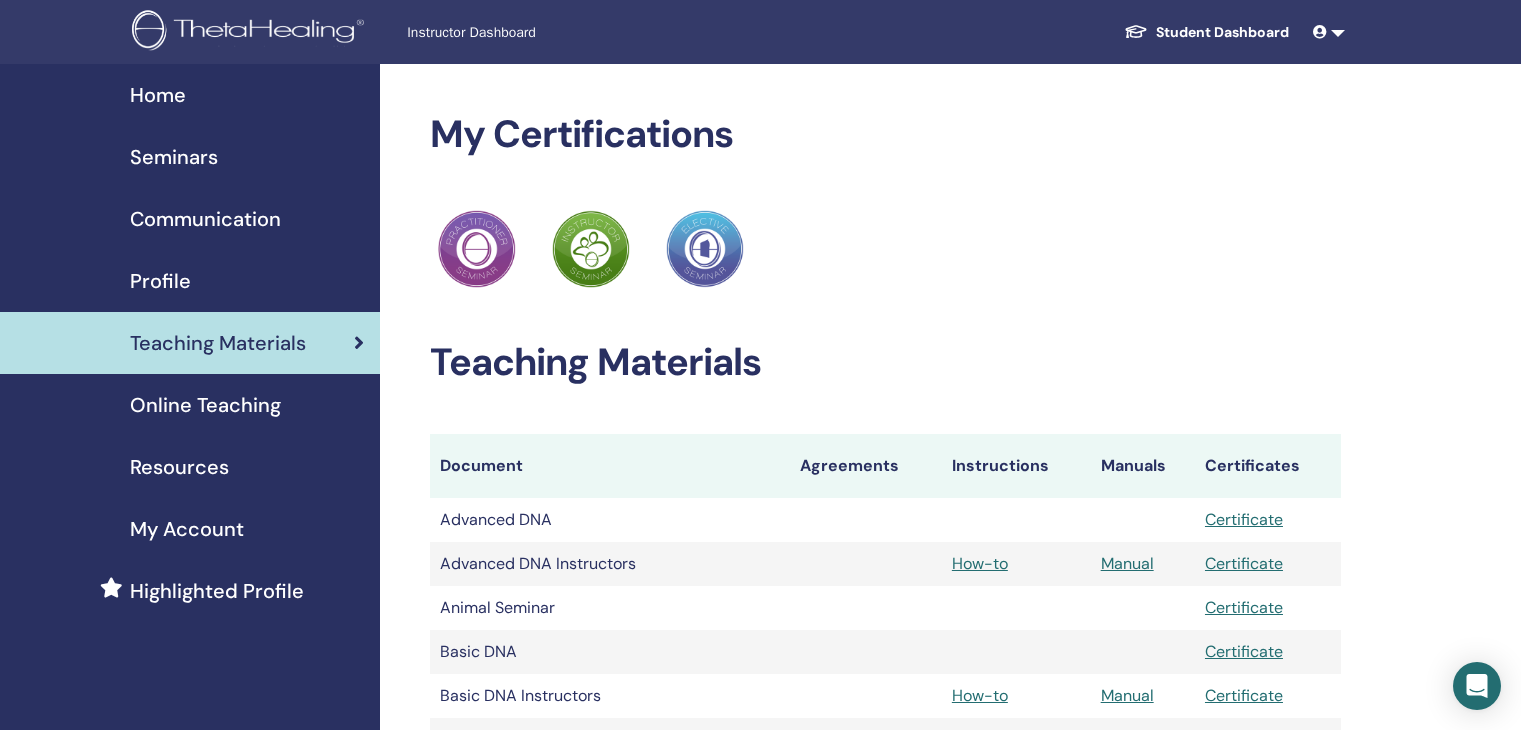scroll, scrollTop: 300, scrollLeft: 0, axis: vertical 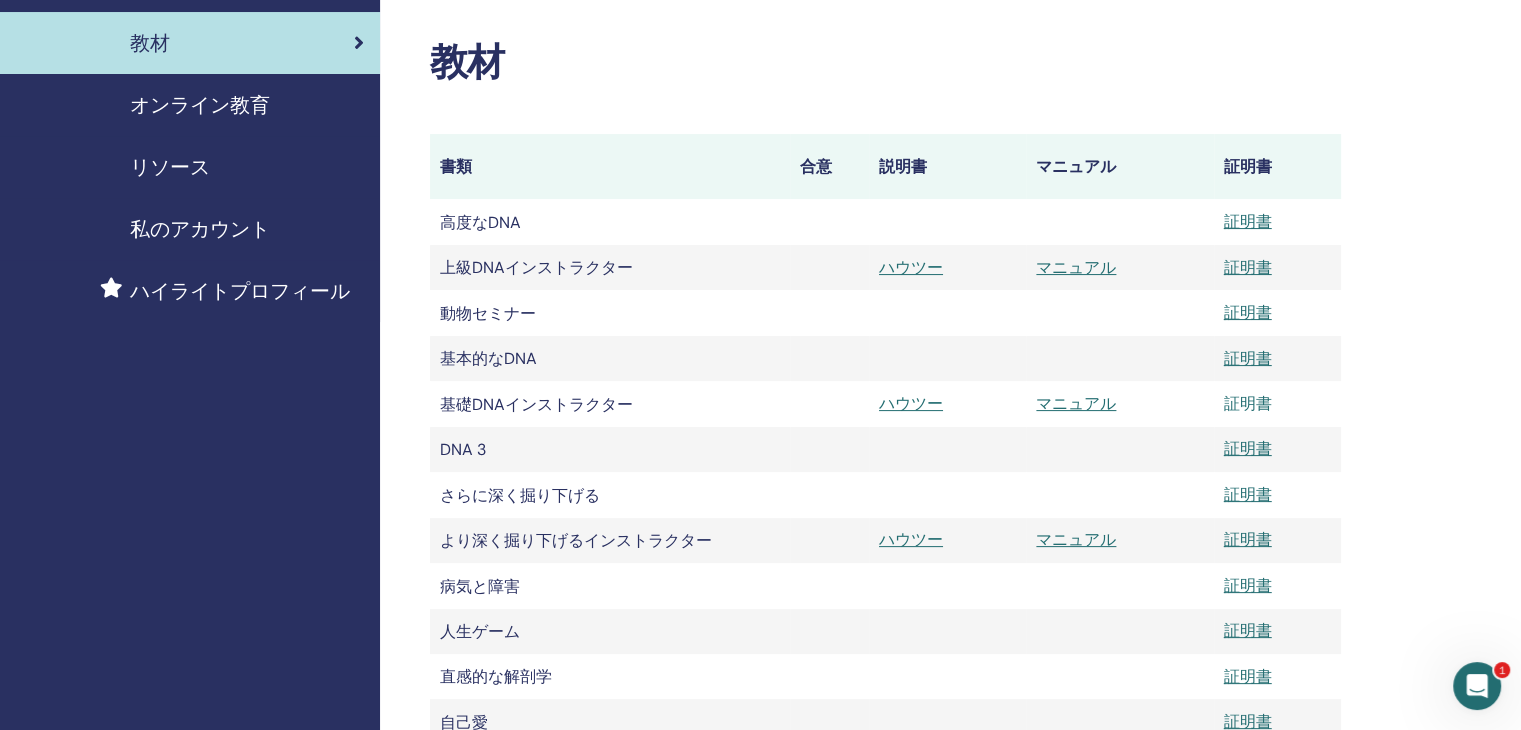 click on "証明書" at bounding box center [1248, 403] 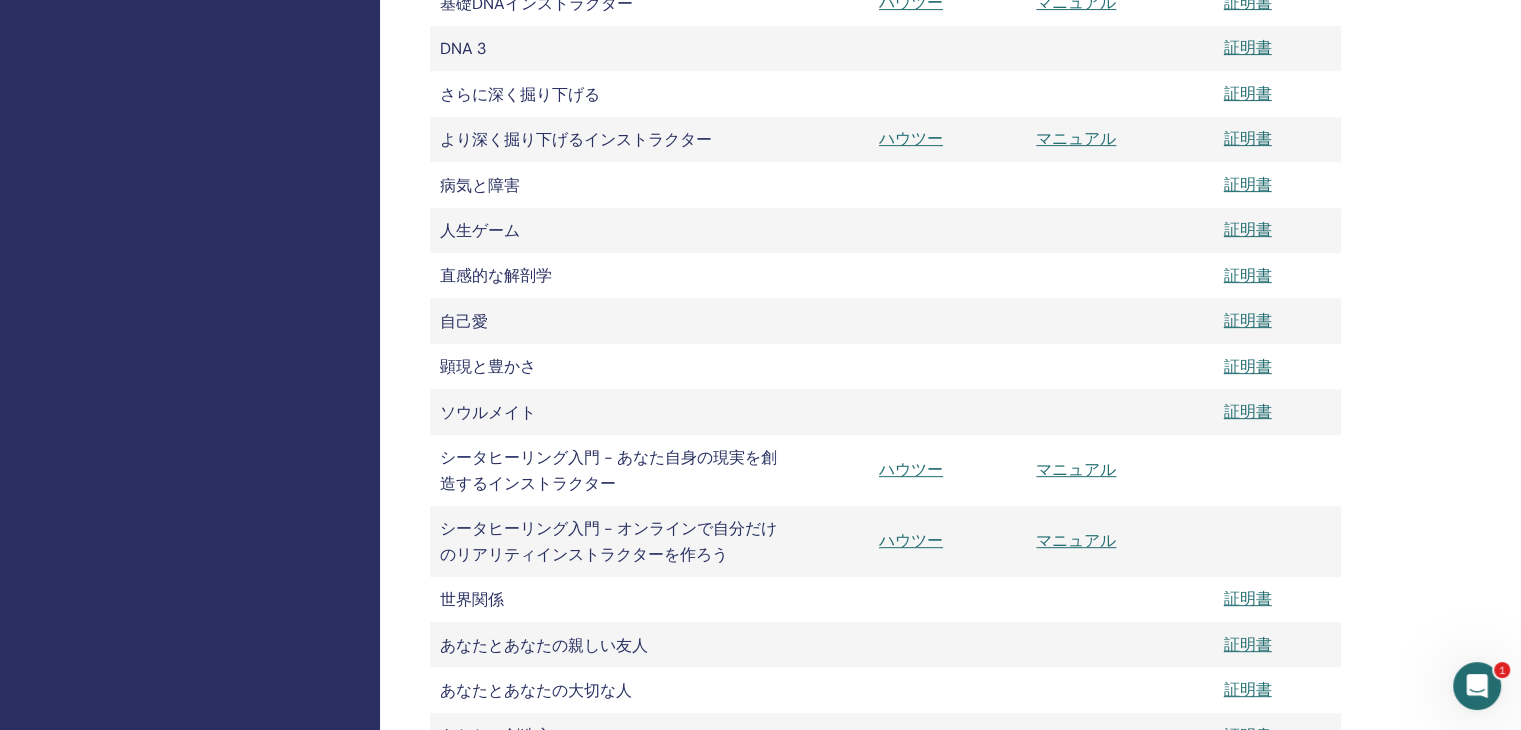 scroll, scrollTop: 700, scrollLeft: 0, axis: vertical 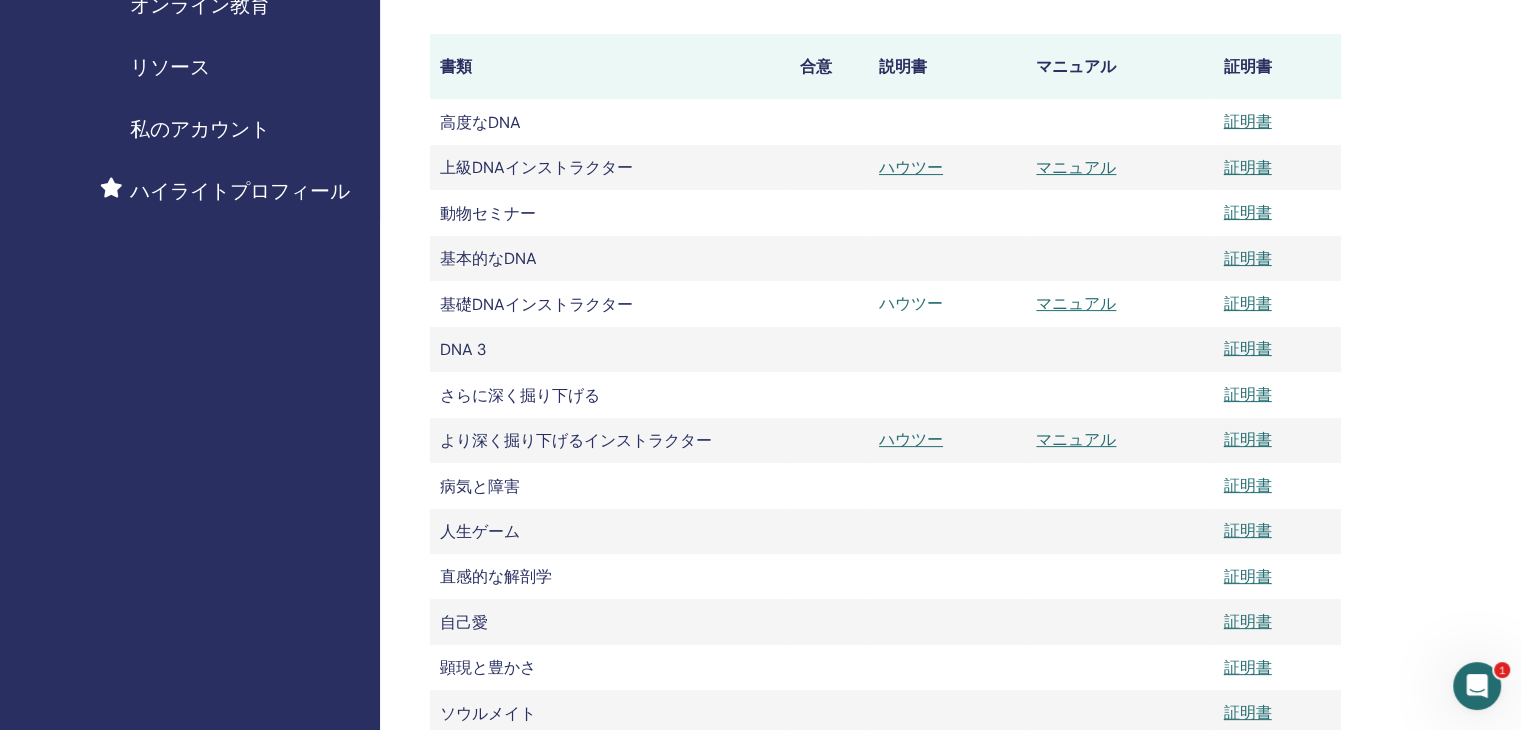 click on "ハウツー" at bounding box center [911, 303] 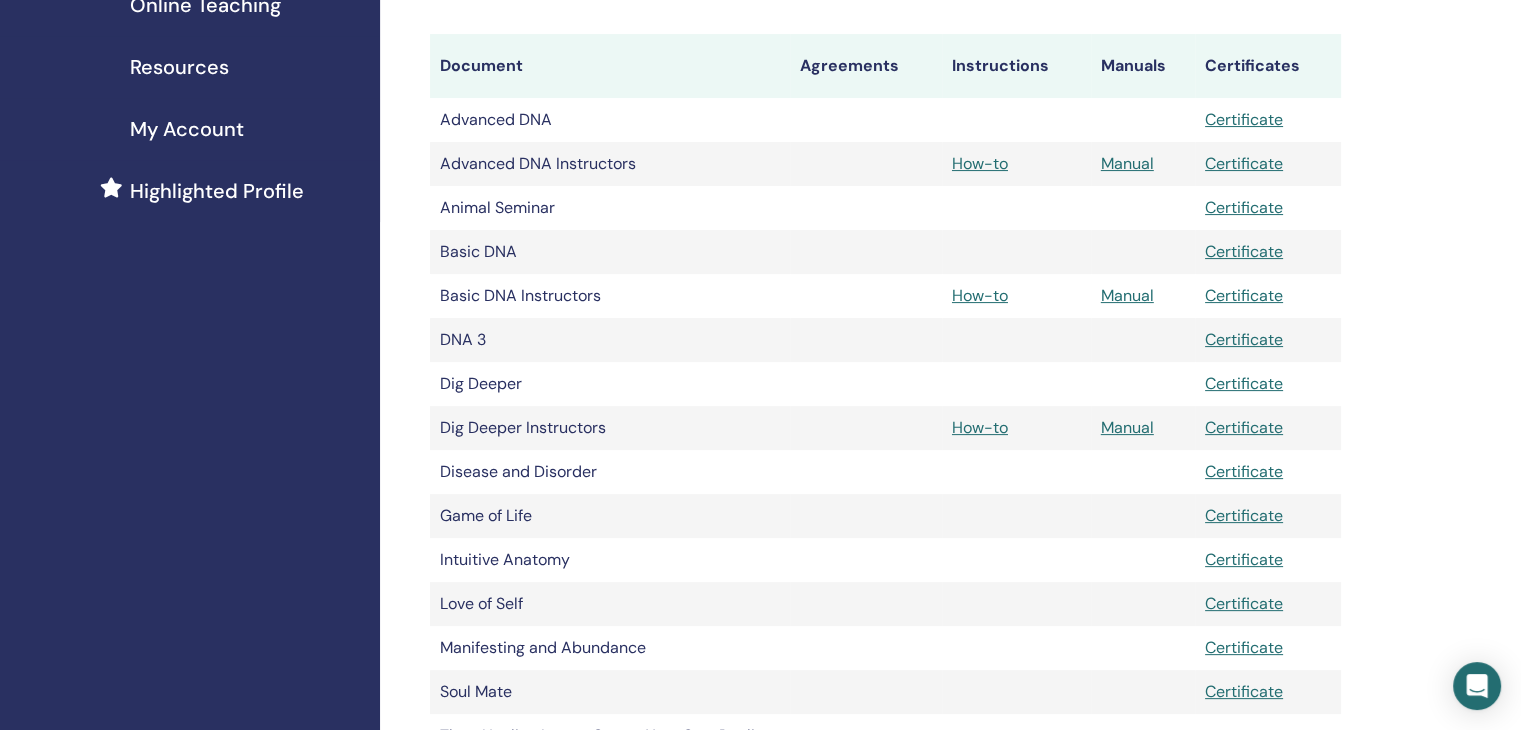 scroll, scrollTop: 400, scrollLeft: 0, axis: vertical 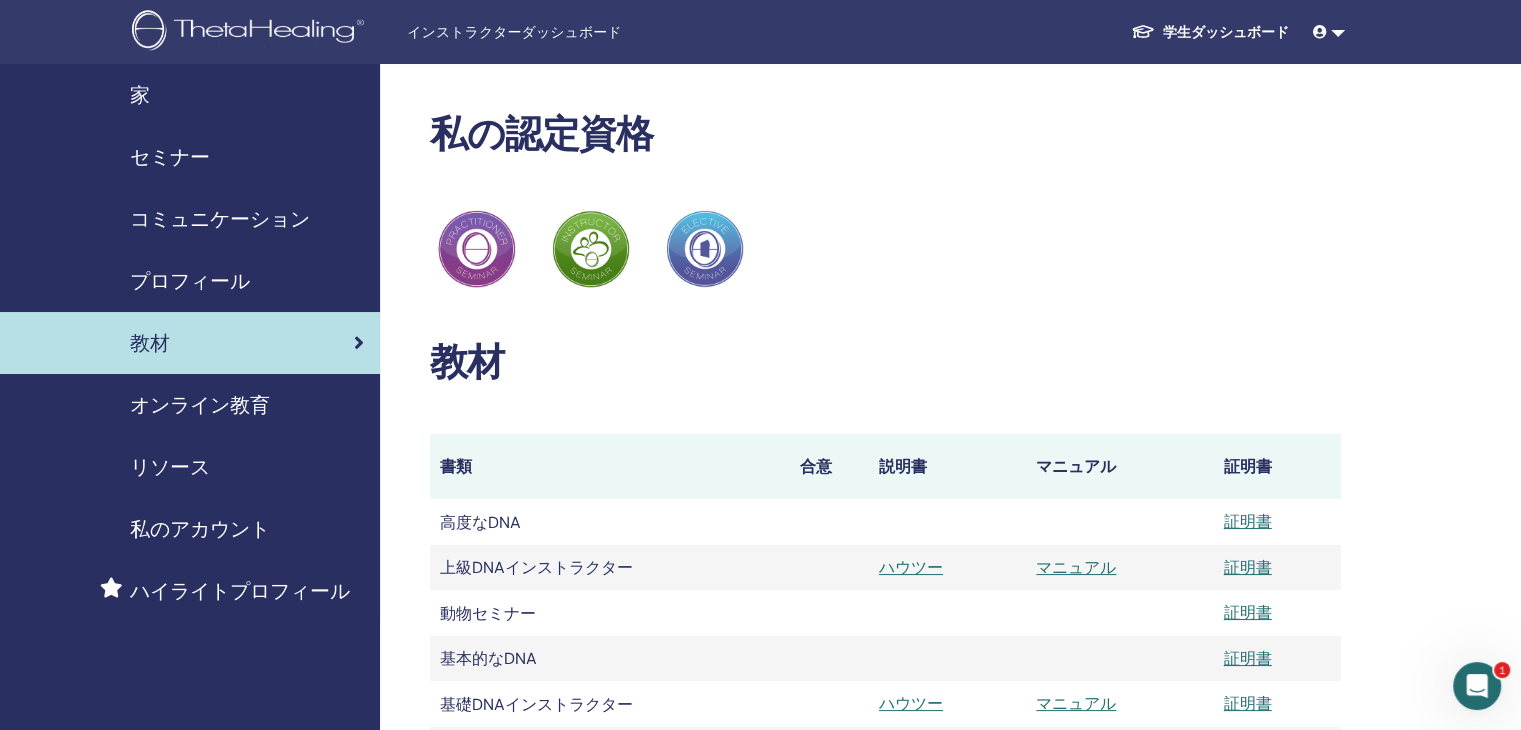 click on "コミュニケーション" at bounding box center [220, 219] 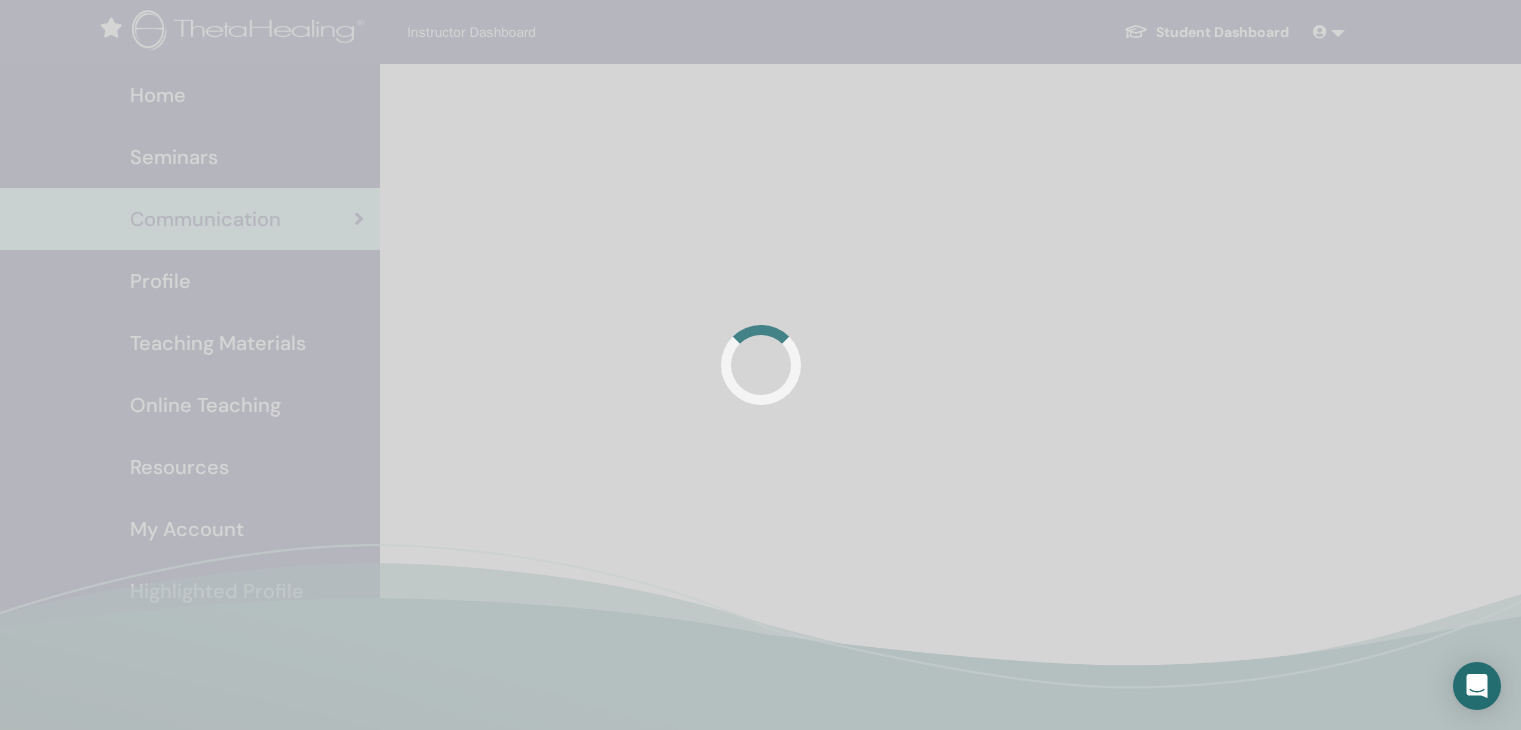 scroll, scrollTop: 0, scrollLeft: 0, axis: both 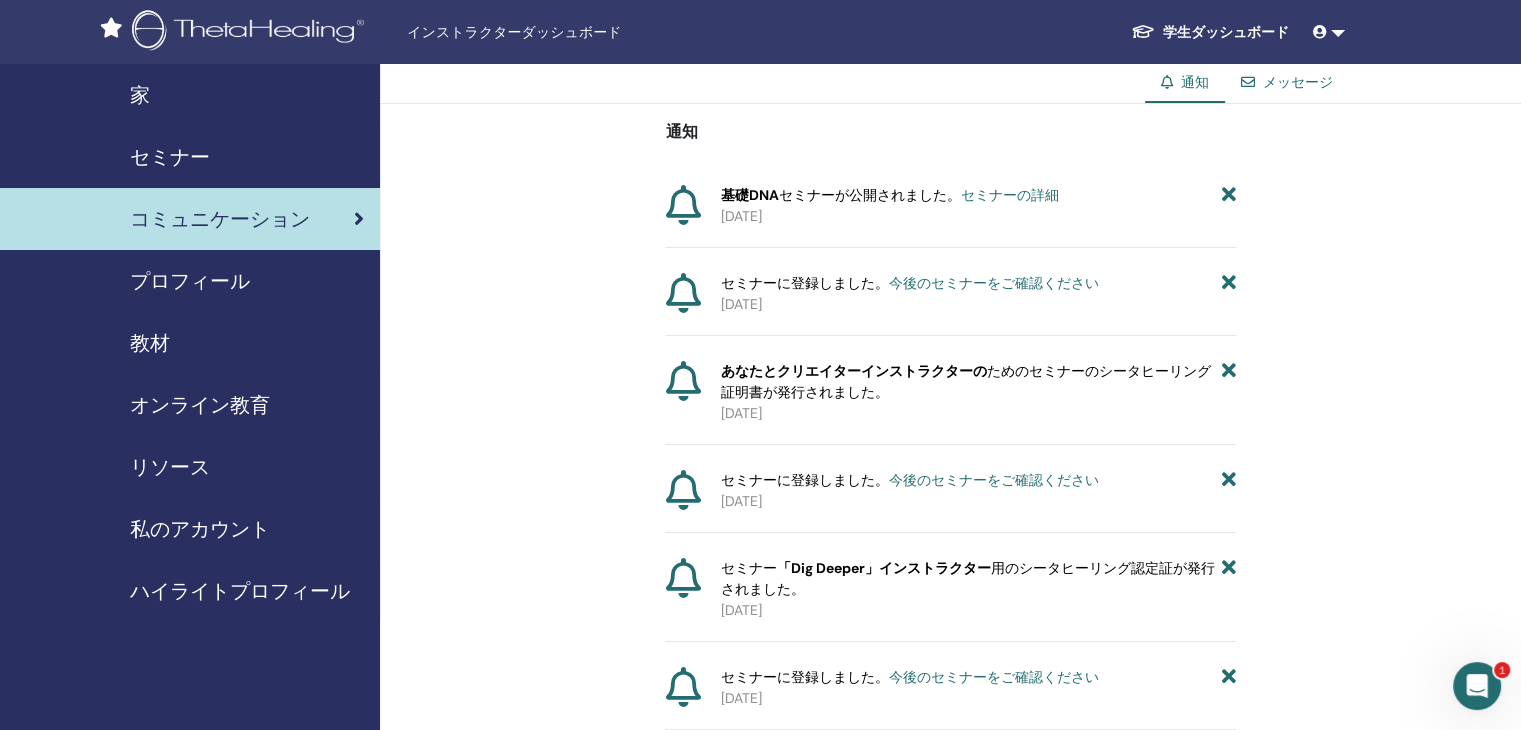 click on "セミナー" at bounding box center [170, 157] 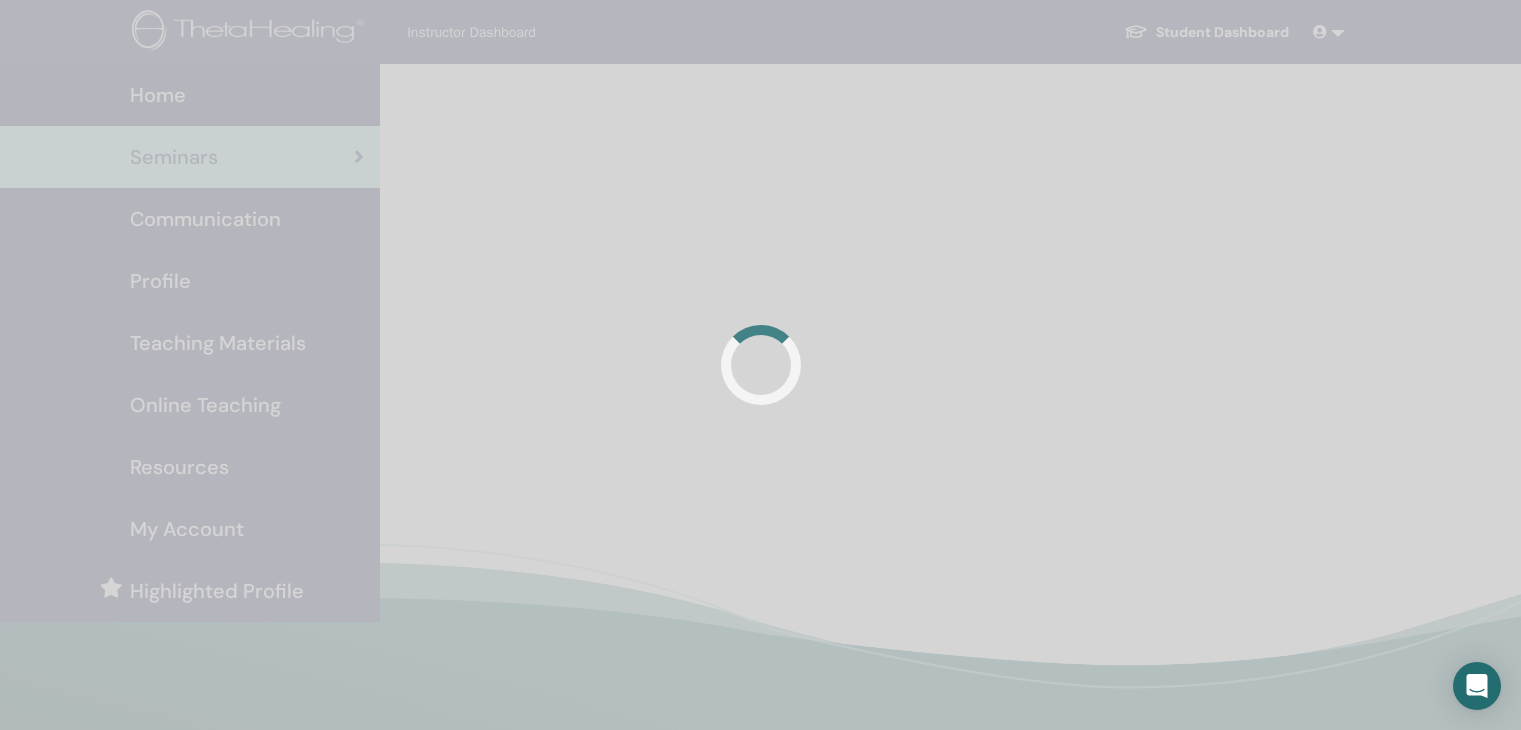 scroll, scrollTop: 0, scrollLeft: 0, axis: both 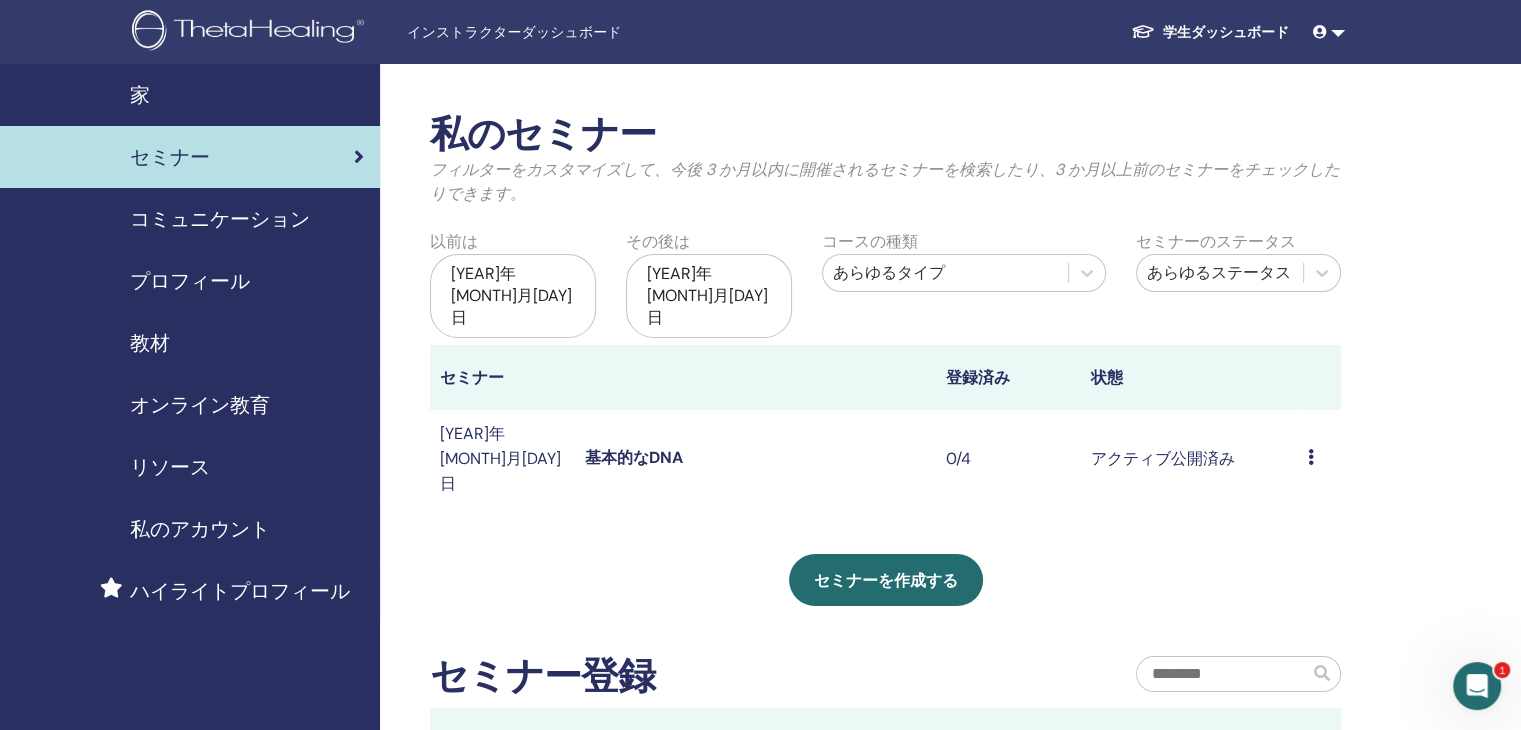 click on "家" at bounding box center [190, 95] 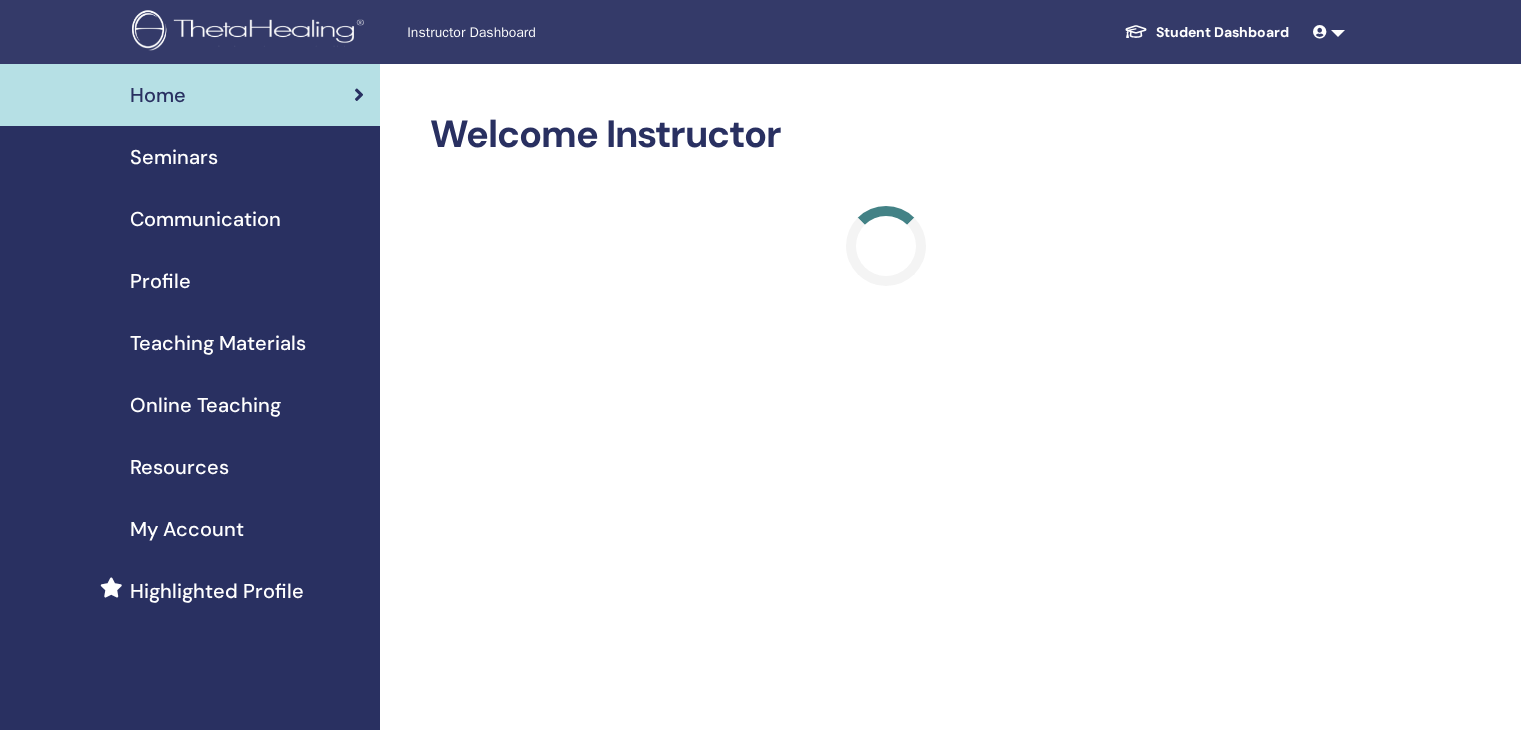 scroll, scrollTop: 0, scrollLeft: 0, axis: both 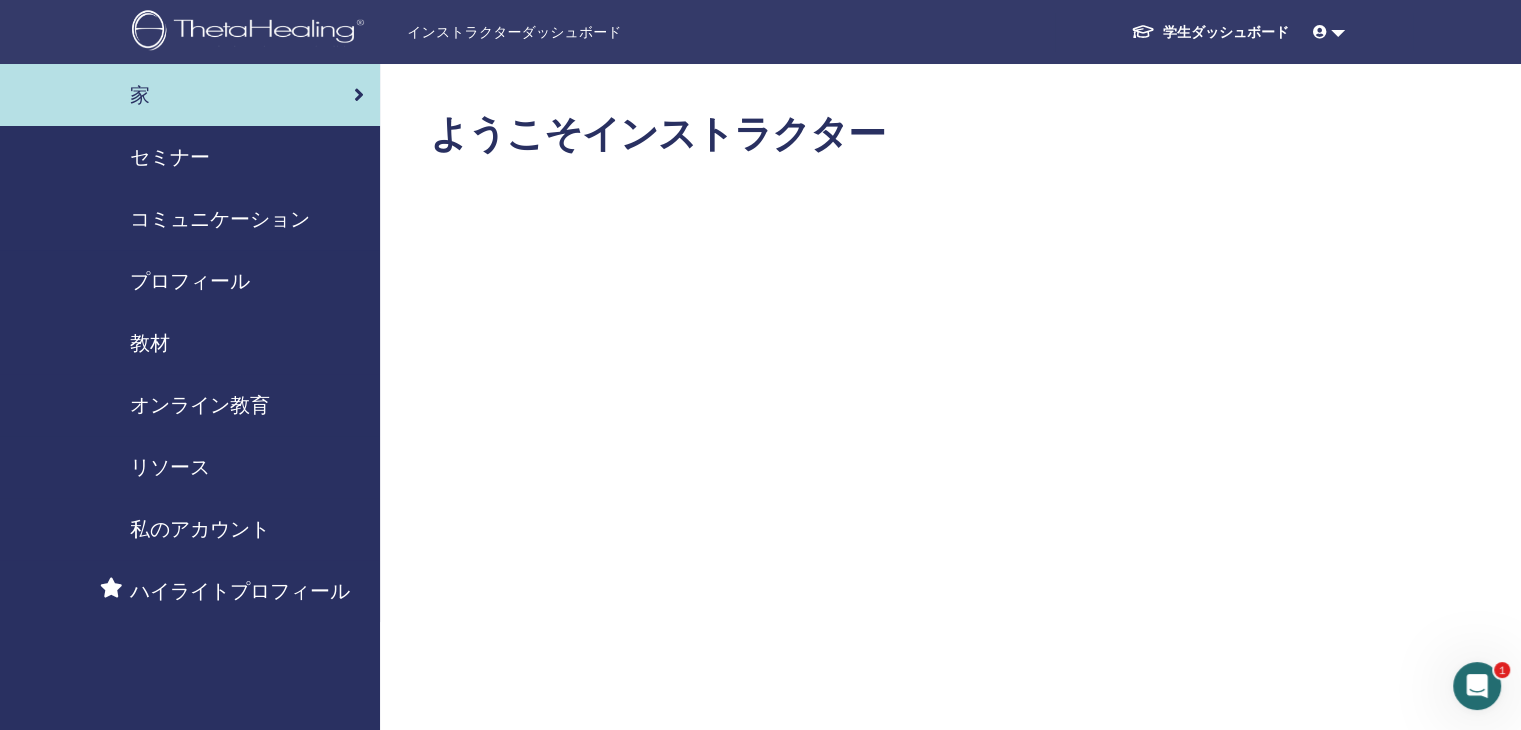 click on "私のアカウント" at bounding box center (200, 529) 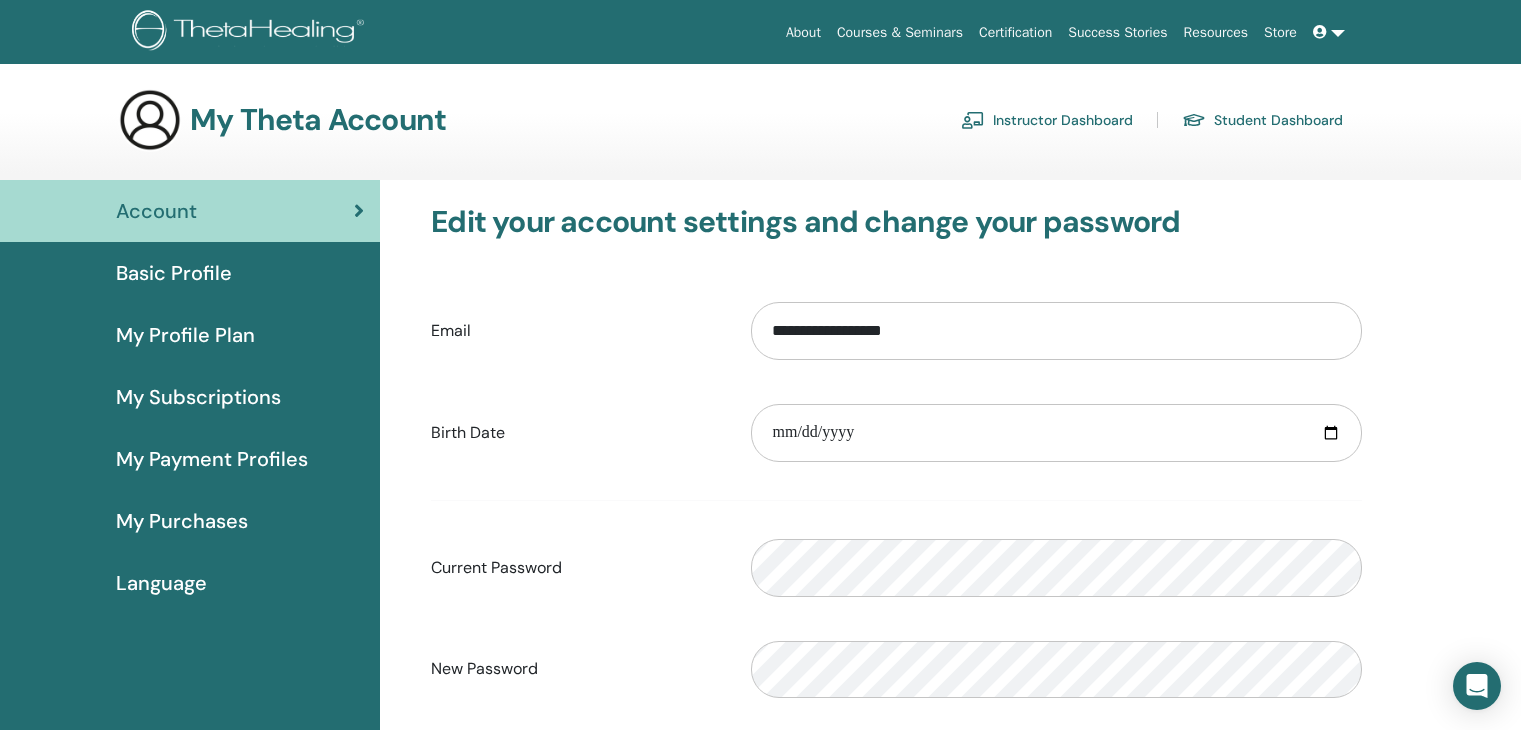scroll, scrollTop: 0, scrollLeft: 0, axis: both 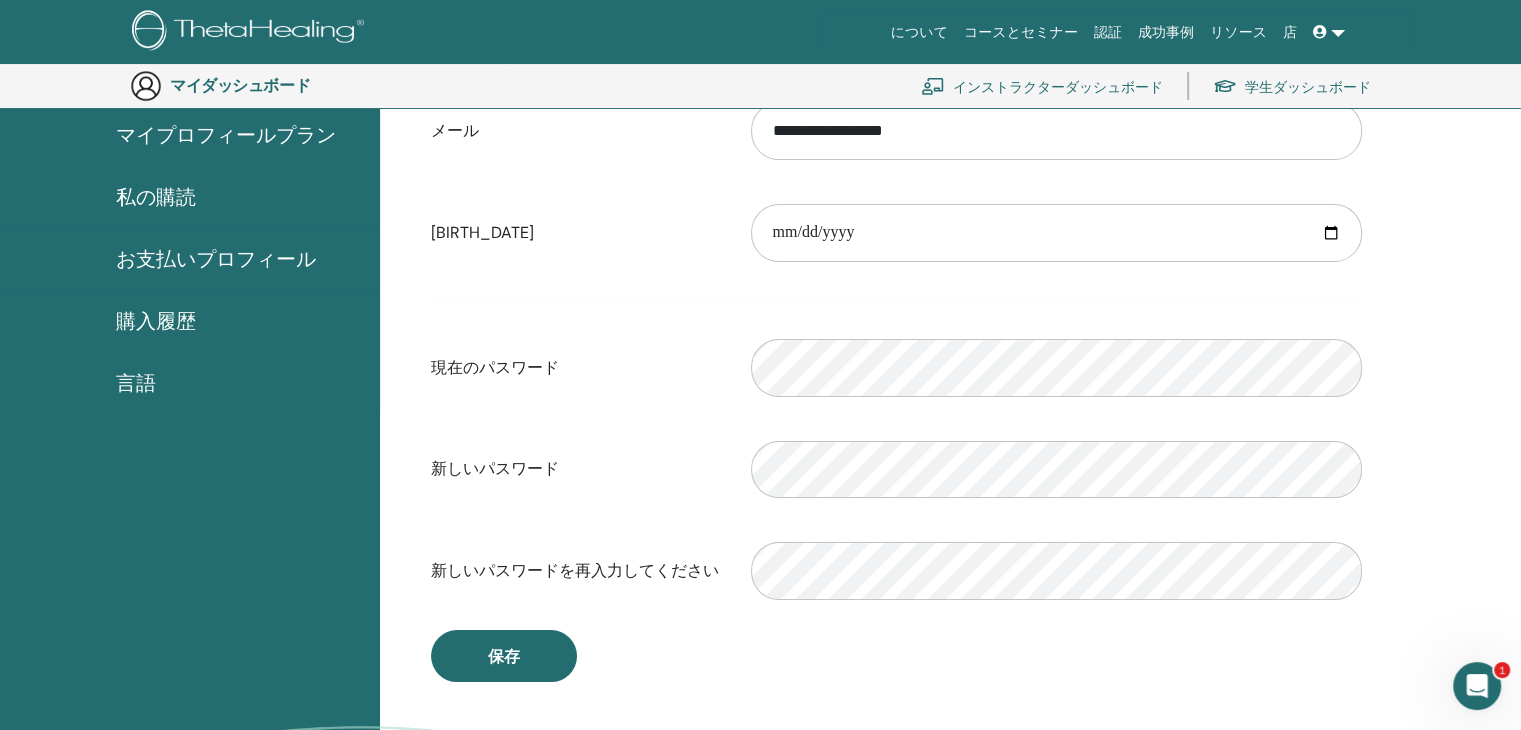 click on "購入履歴" at bounding box center [156, 321] 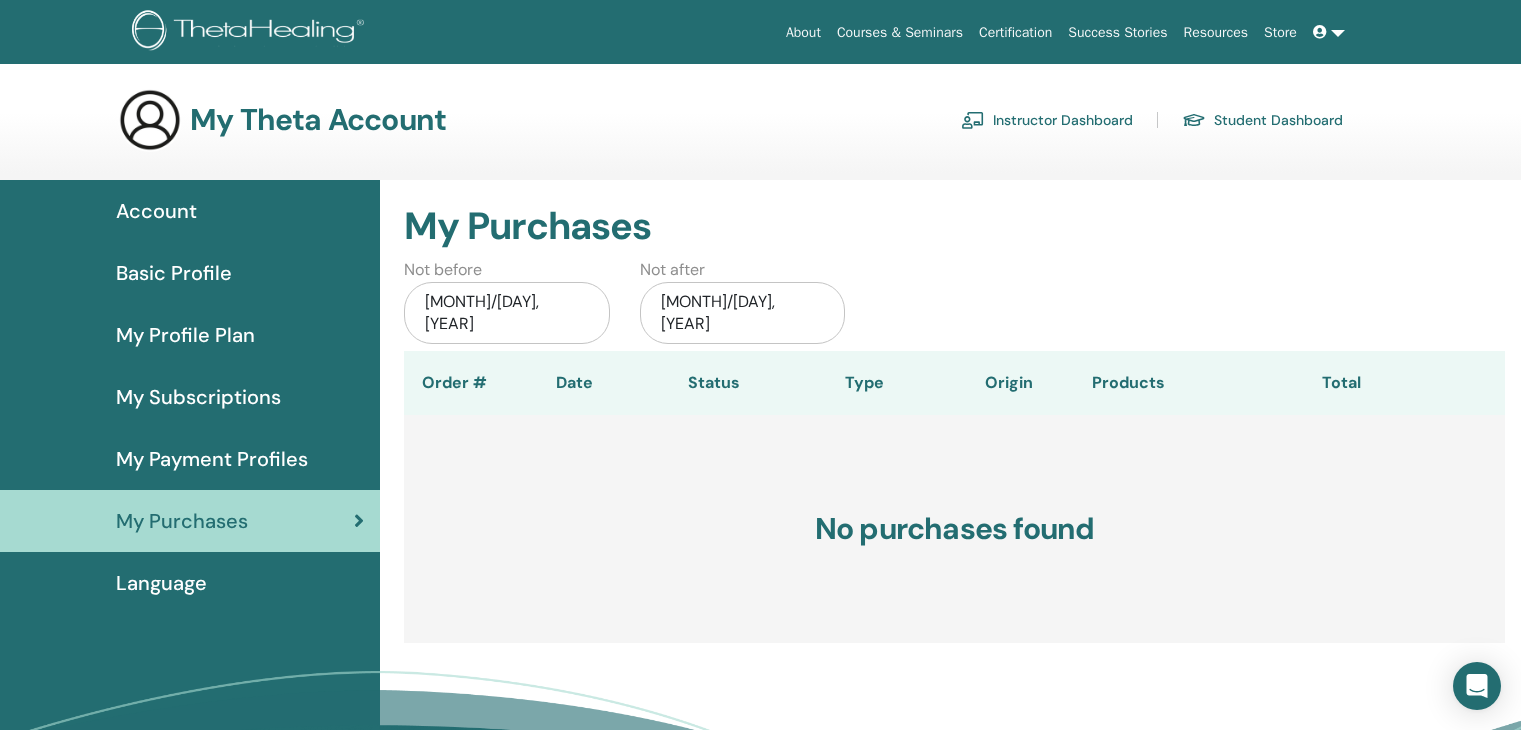 scroll, scrollTop: 0, scrollLeft: 0, axis: both 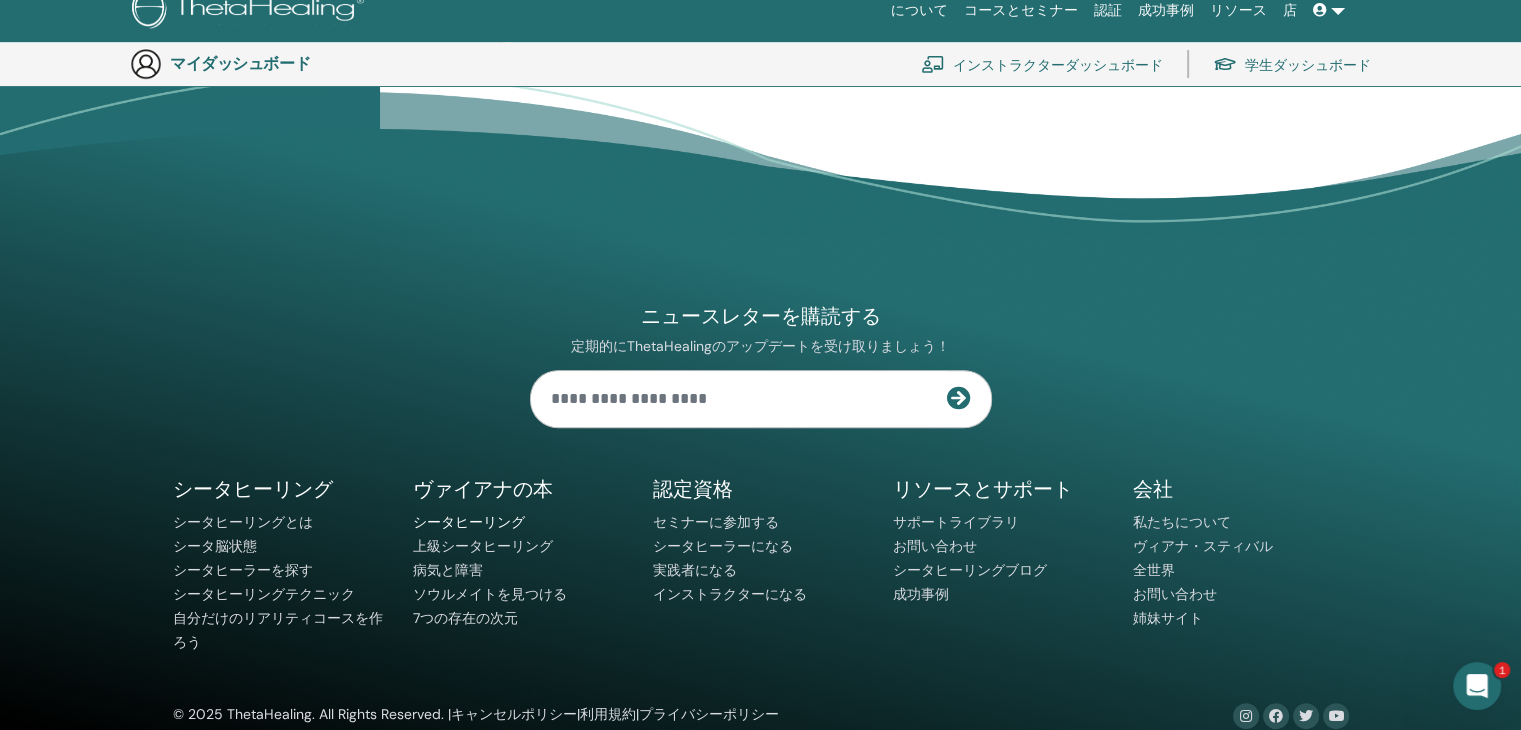 click on "シータヒーリング" at bounding box center [469, 522] 